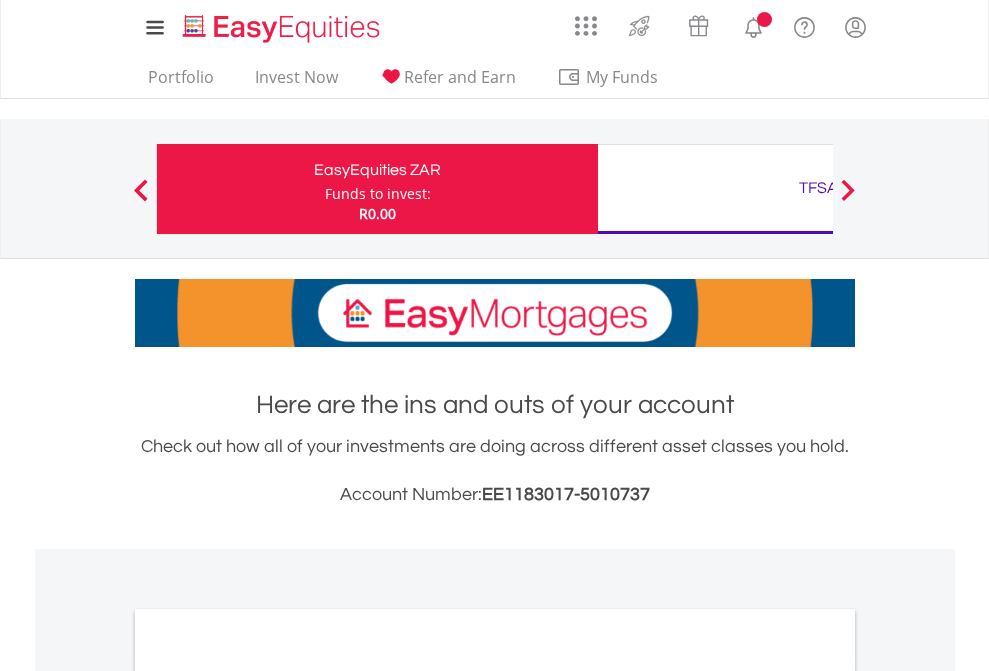 scroll, scrollTop: 0, scrollLeft: 0, axis: both 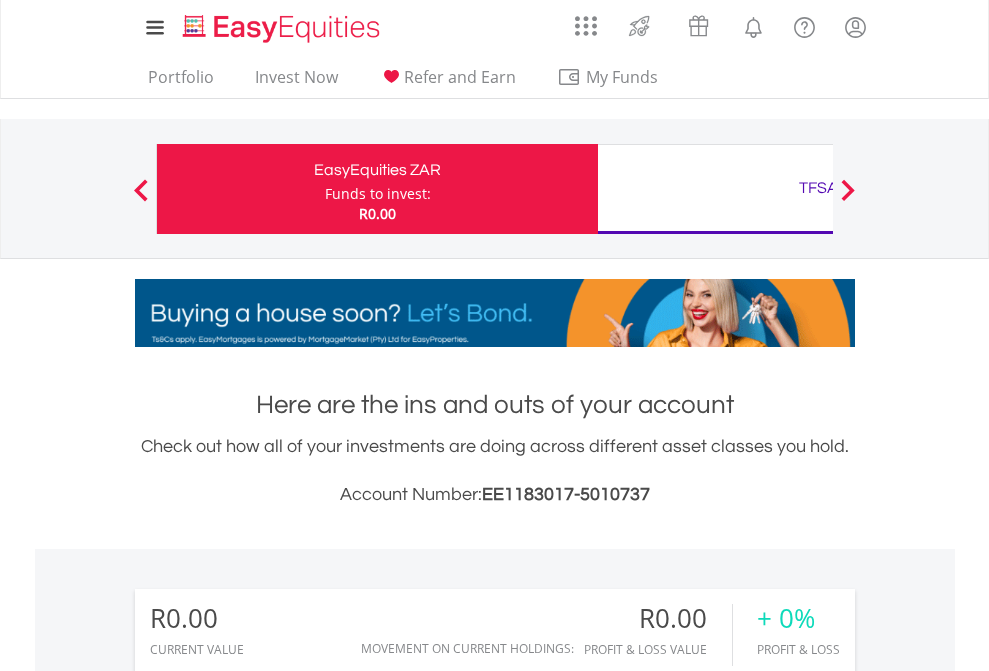 click on "Funds to invest:" at bounding box center [378, 194] 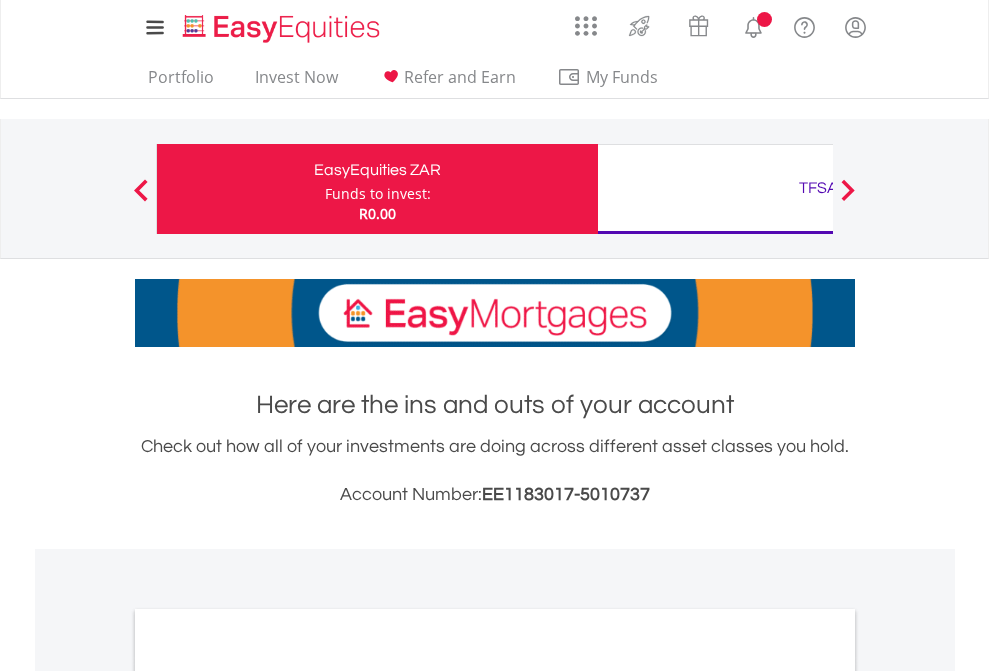 scroll, scrollTop: 0, scrollLeft: 0, axis: both 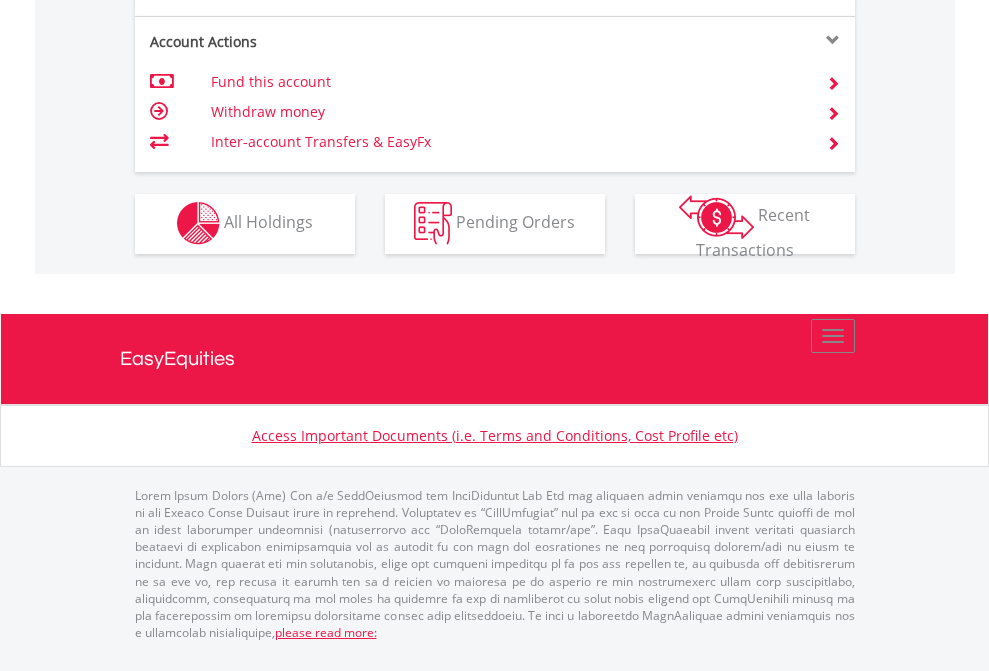 click on "Investment types" at bounding box center [706, -353] 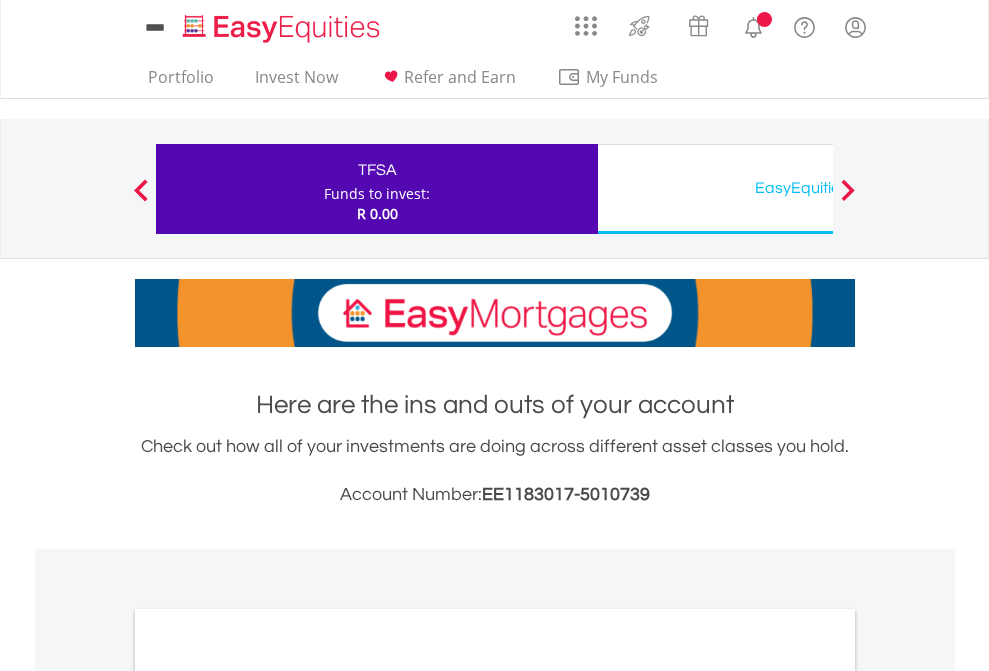 scroll, scrollTop: 0, scrollLeft: 0, axis: both 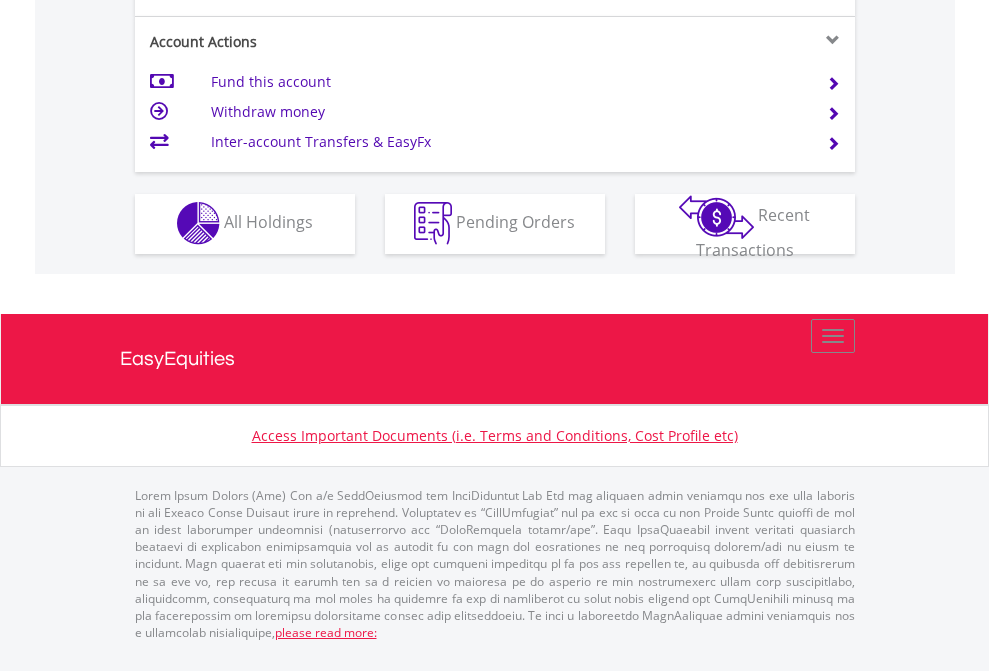 click on "Investment types" at bounding box center (706, -353) 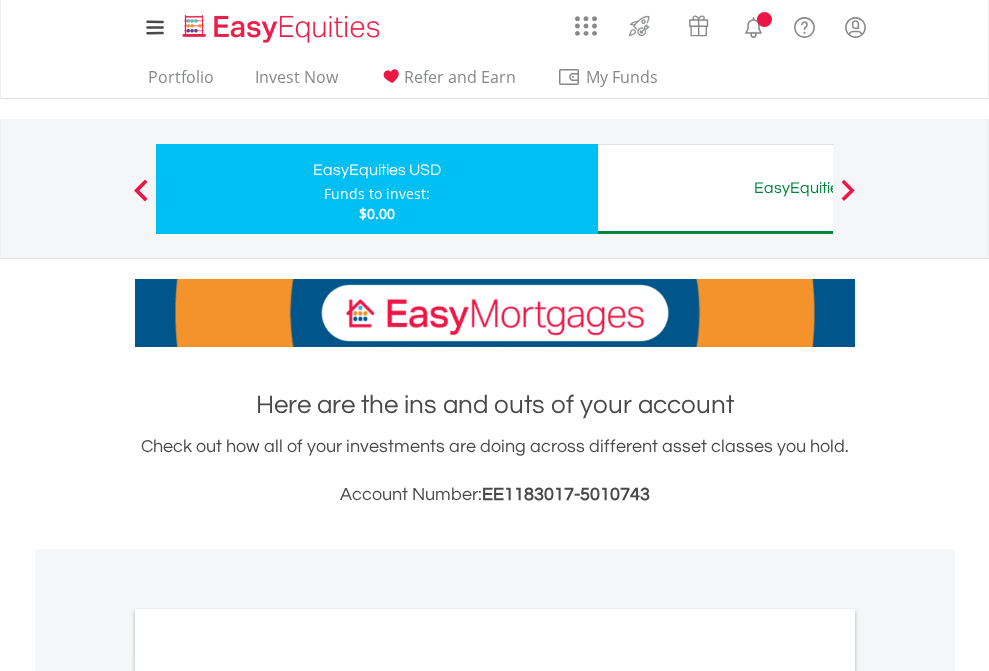 scroll, scrollTop: 0, scrollLeft: 0, axis: both 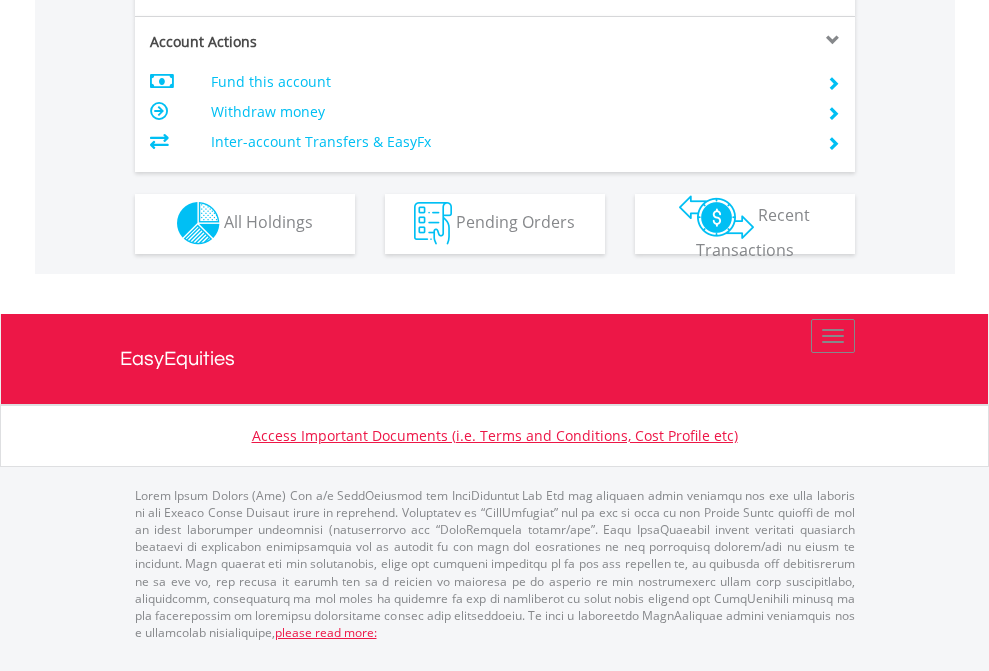 click on "Investment types" at bounding box center (706, -353) 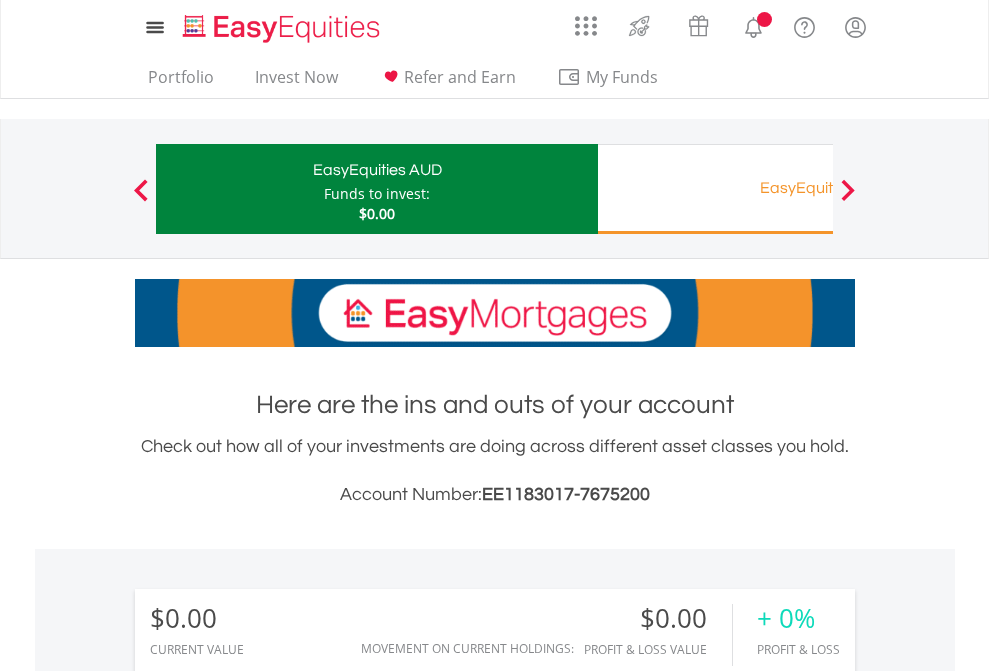 scroll, scrollTop: 0, scrollLeft: 0, axis: both 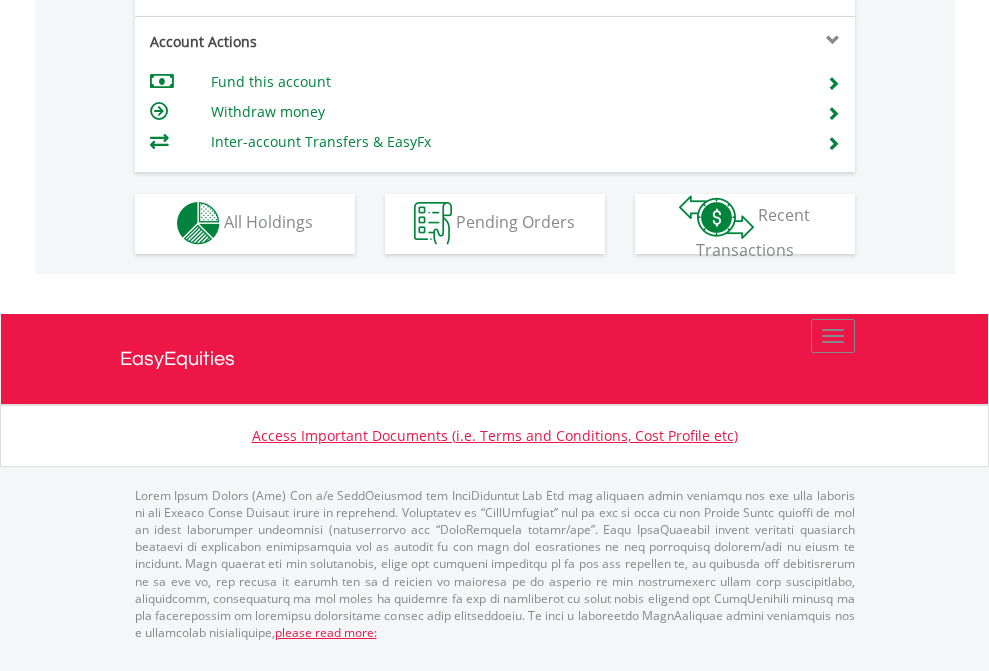click on "Investment types" at bounding box center (706, -353) 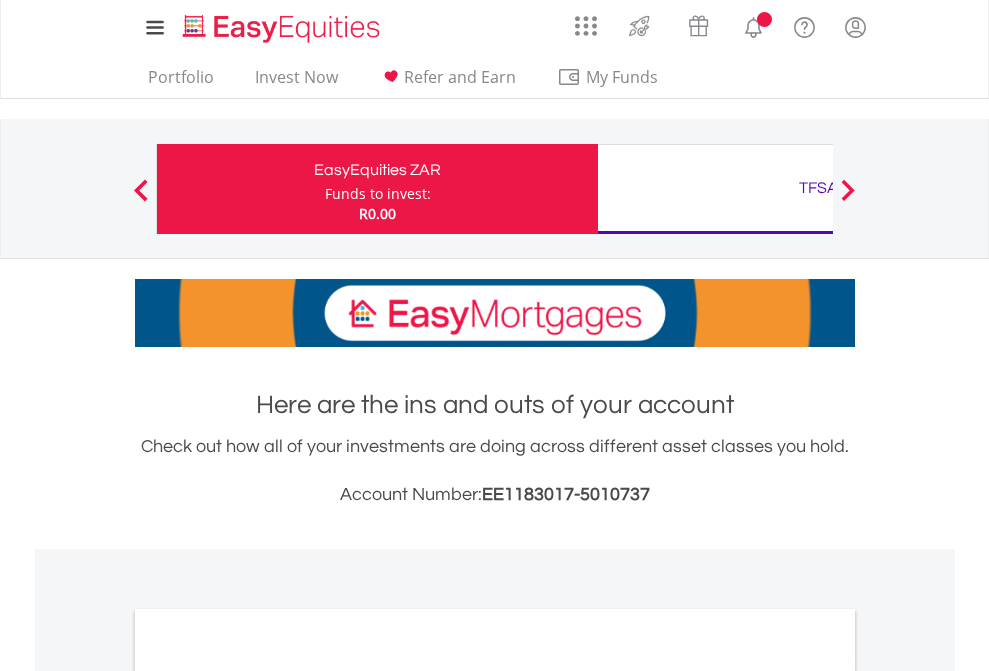 scroll, scrollTop: 0, scrollLeft: 0, axis: both 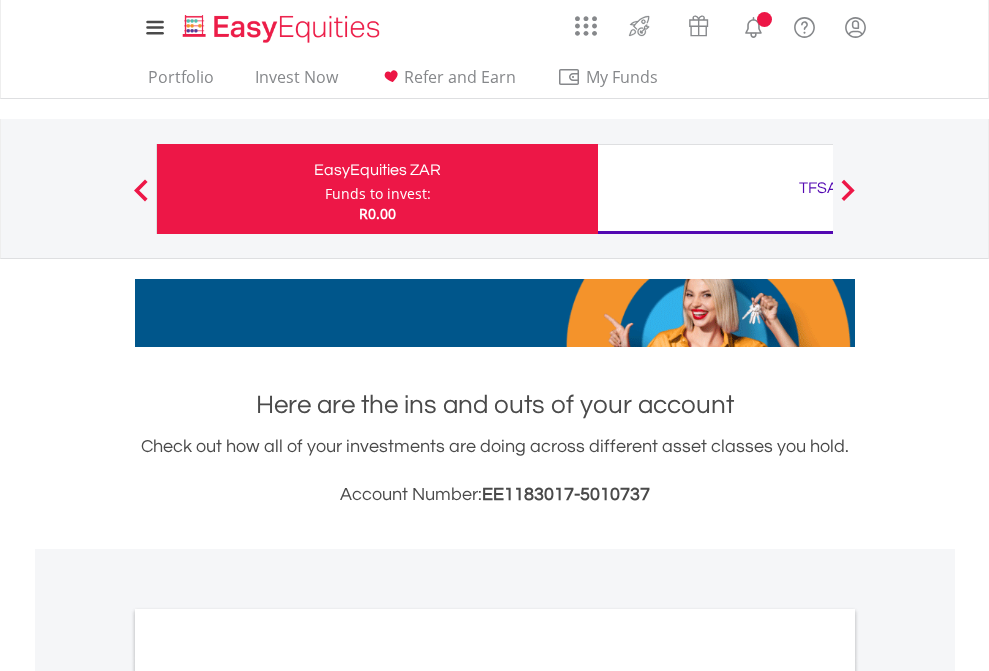 click on "All Holdings" at bounding box center (268, 1096) 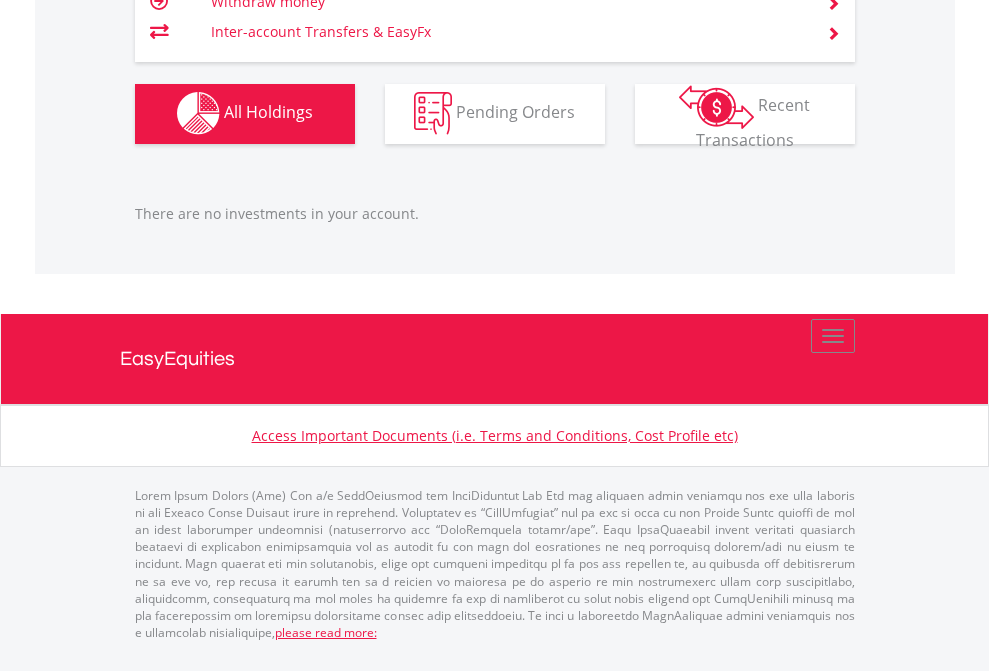scroll, scrollTop: 1980, scrollLeft: 0, axis: vertical 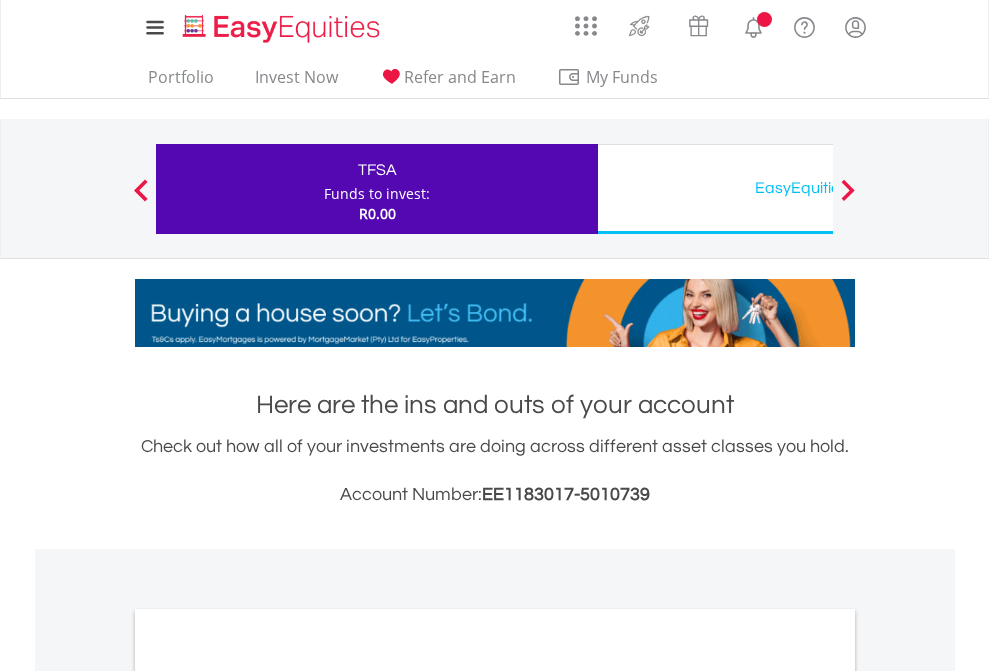 click on "All Holdings" at bounding box center [268, 1096] 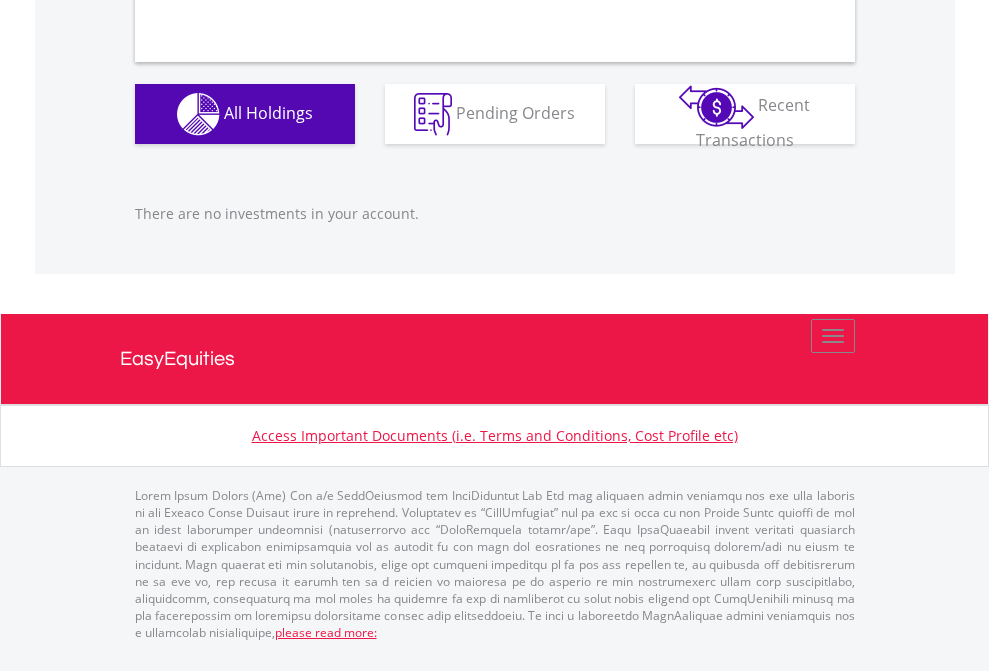 scroll, scrollTop: 1980, scrollLeft: 0, axis: vertical 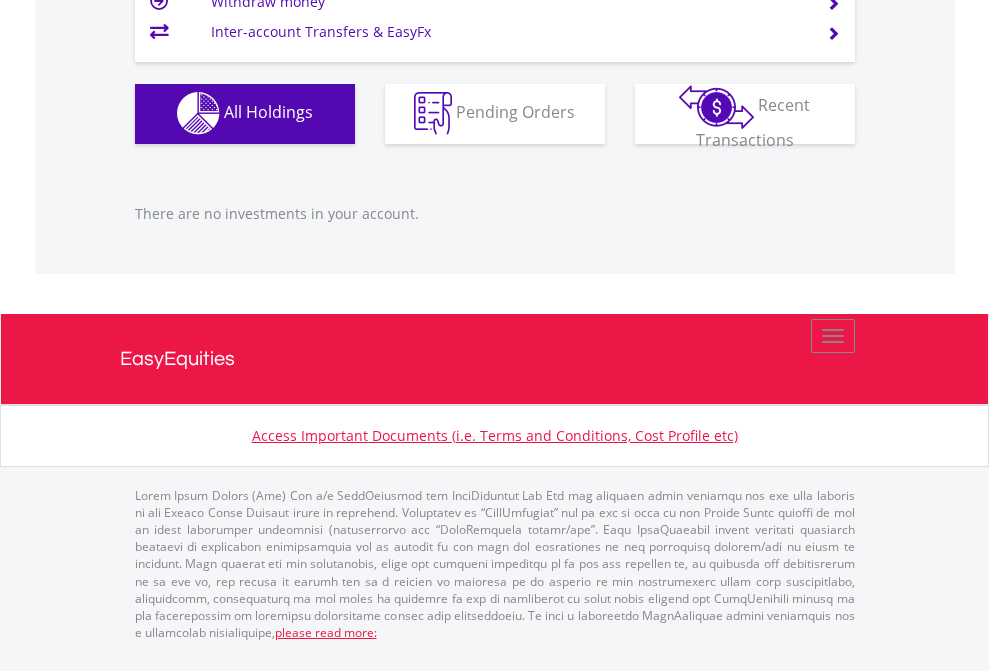 click on "EasyEquities USD" at bounding box center (818, -1142) 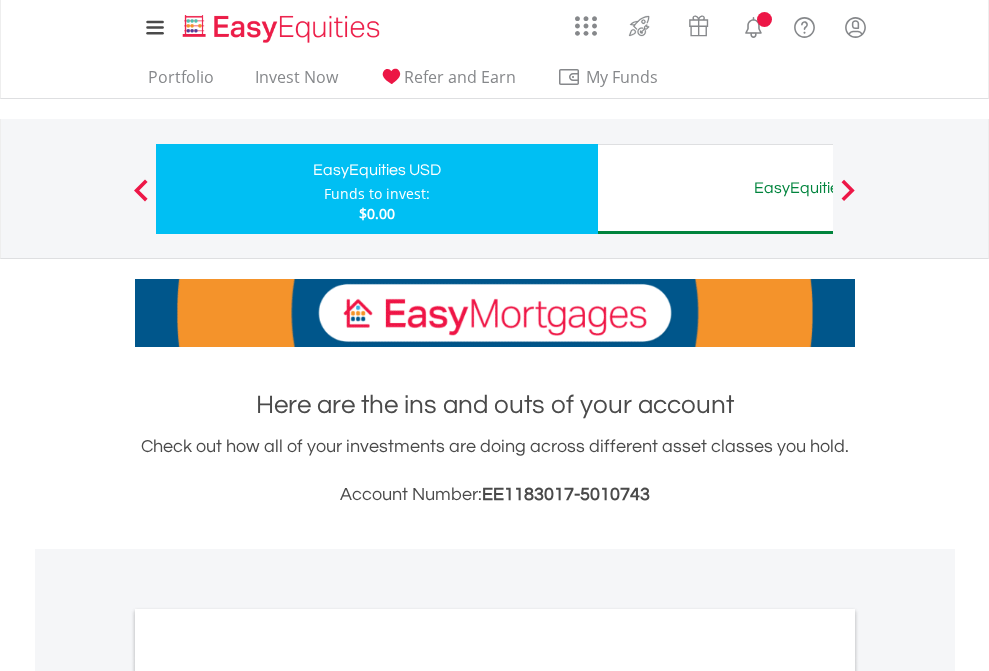 scroll, scrollTop: 0, scrollLeft: 0, axis: both 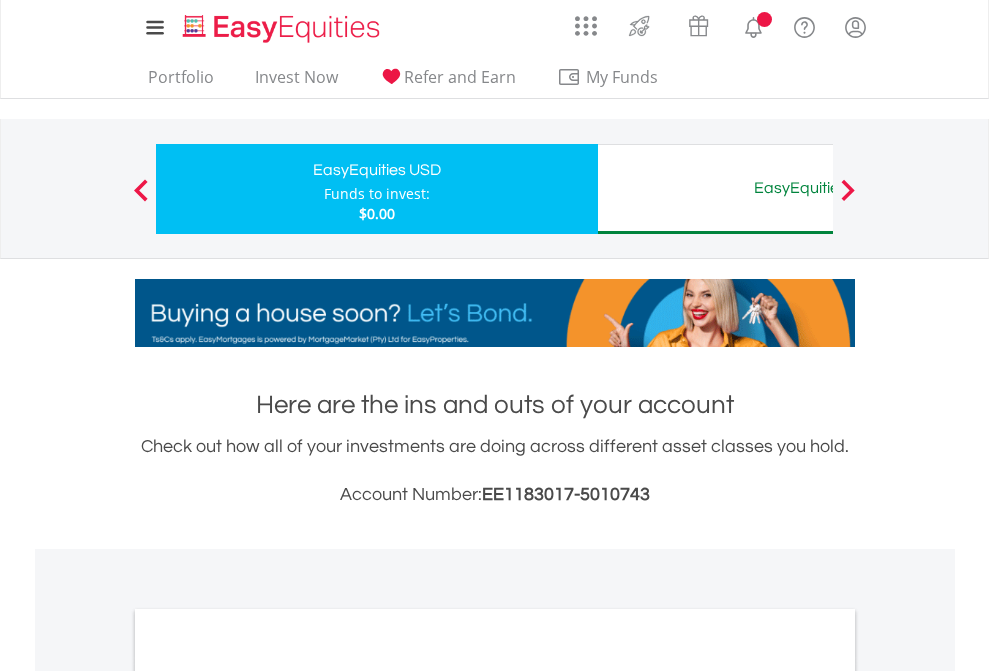 click on "All Holdings" at bounding box center [268, 1096] 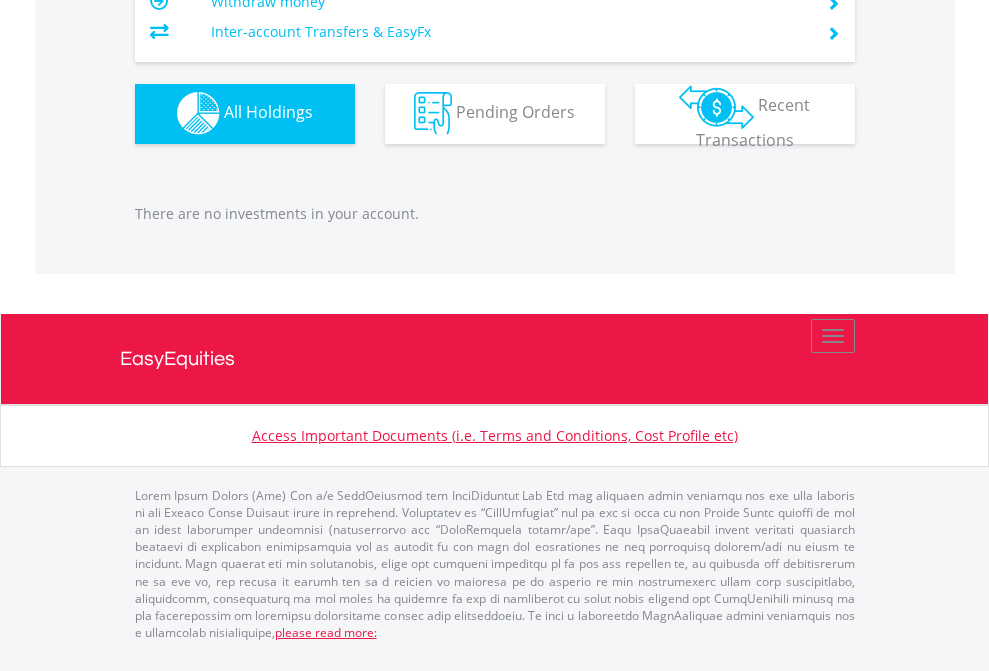 scroll, scrollTop: 1980, scrollLeft: 0, axis: vertical 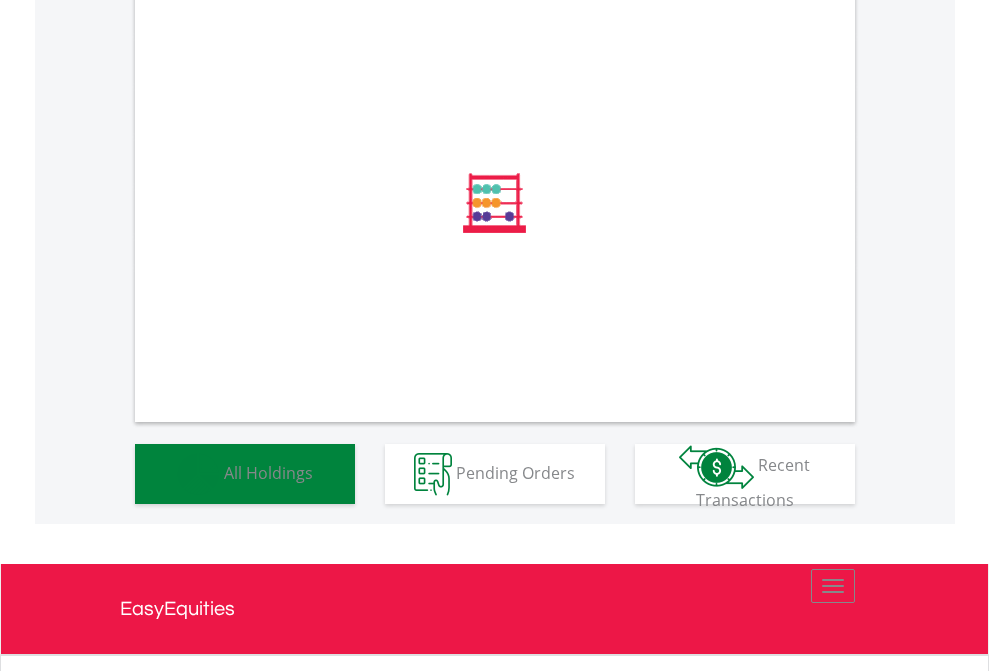click on "All Holdings" at bounding box center [268, 472] 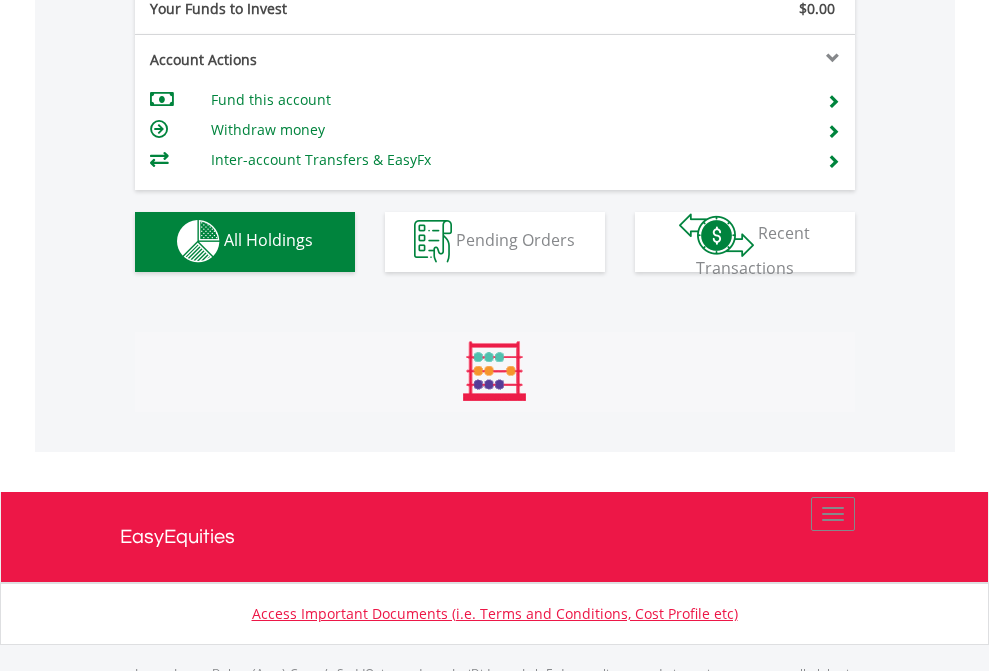 scroll, scrollTop: 999808, scrollLeft: 999687, axis: both 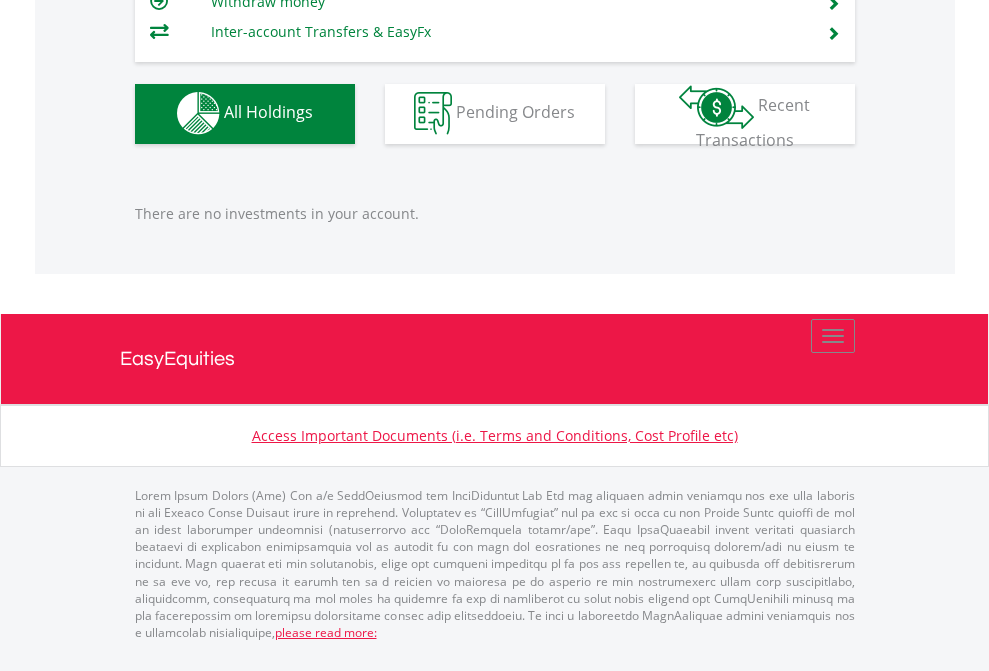 click on "Funds to invest:" at bounding box center [377, -1136] 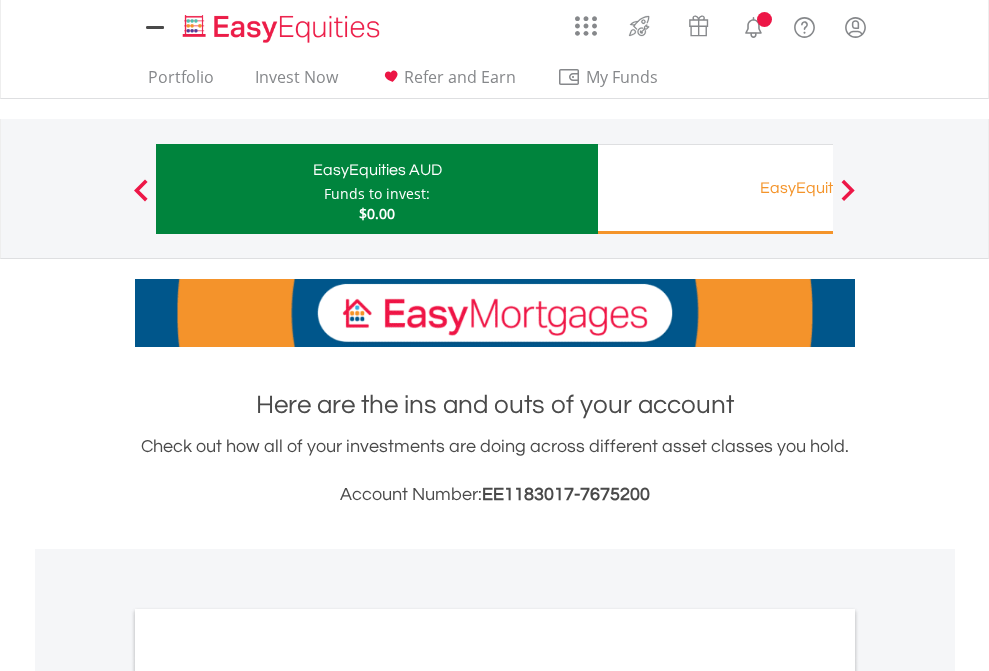scroll, scrollTop: 0, scrollLeft: 0, axis: both 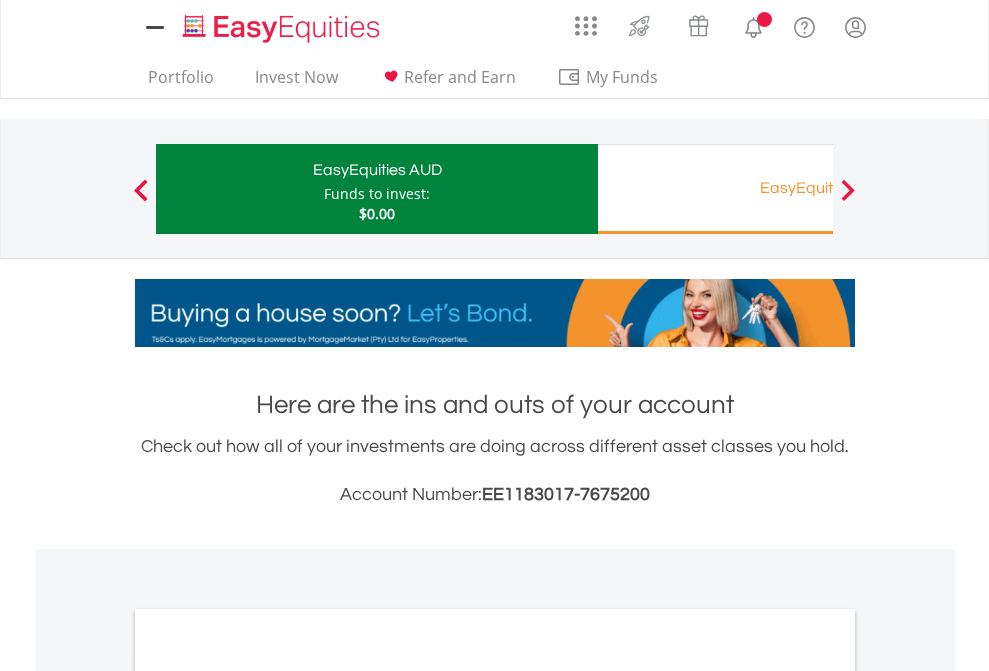 click on "All Holdings" at bounding box center [268, 1096] 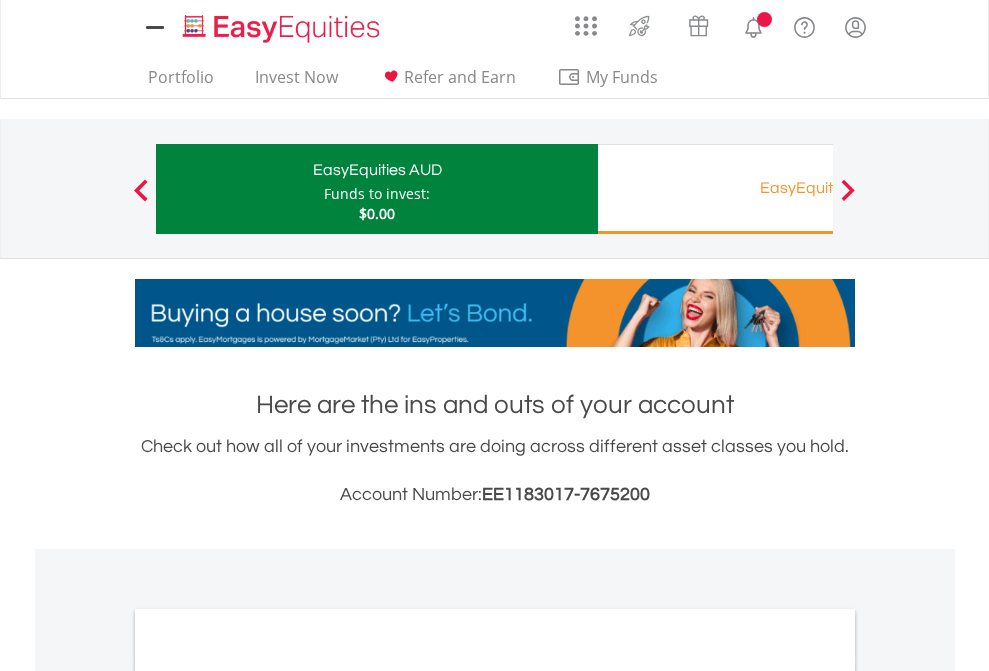 scroll, scrollTop: 1202, scrollLeft: 0, axis: vertical 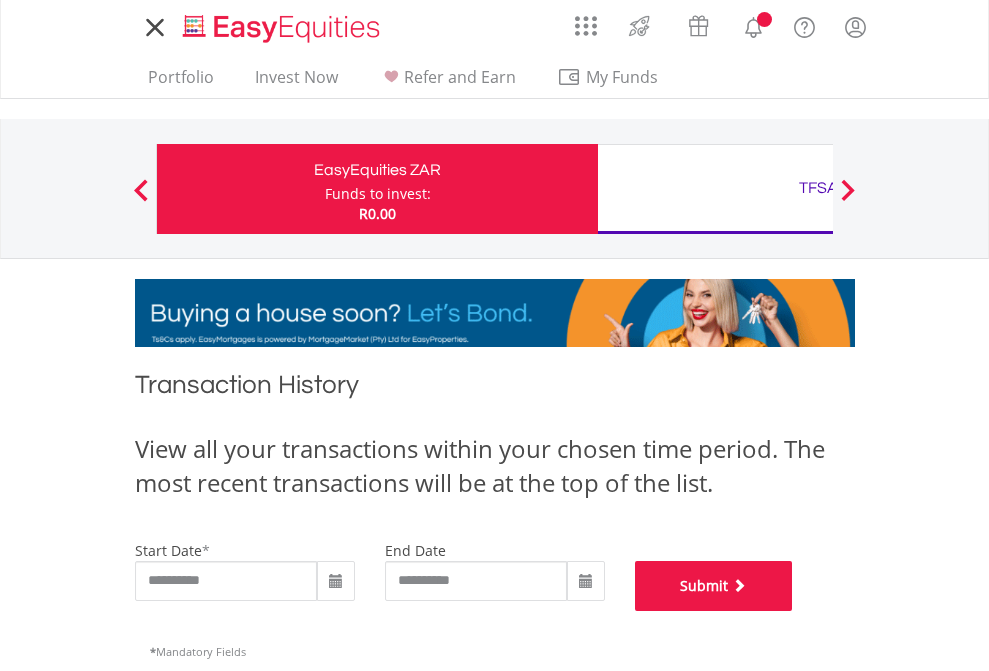 click on "Submit" at bounding box center (714, 586) 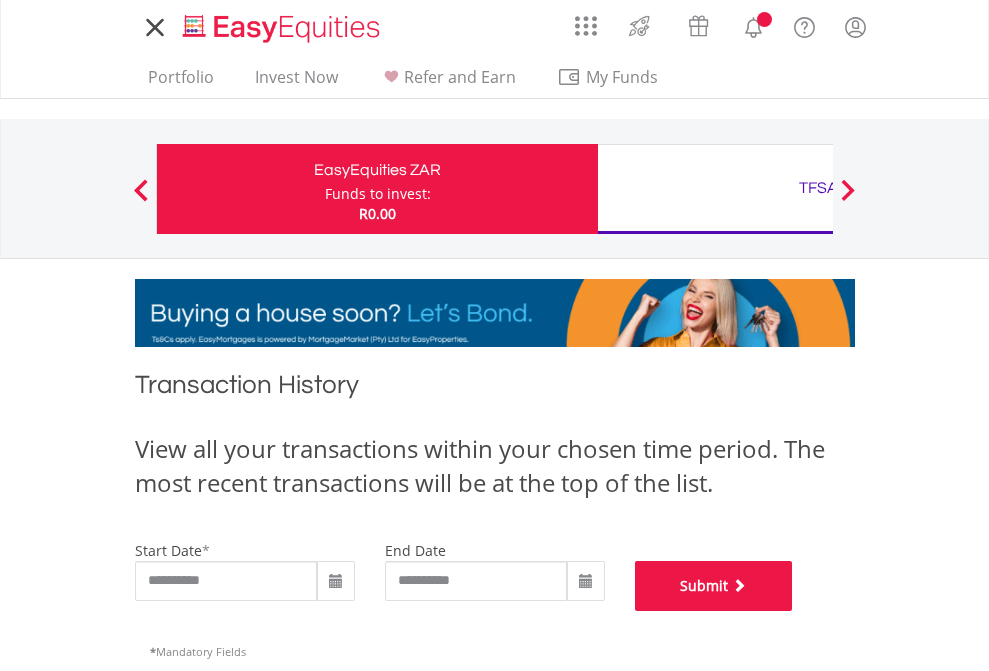 scroll, scrollTop: 811, scrollLeft: 0, axis: vertical 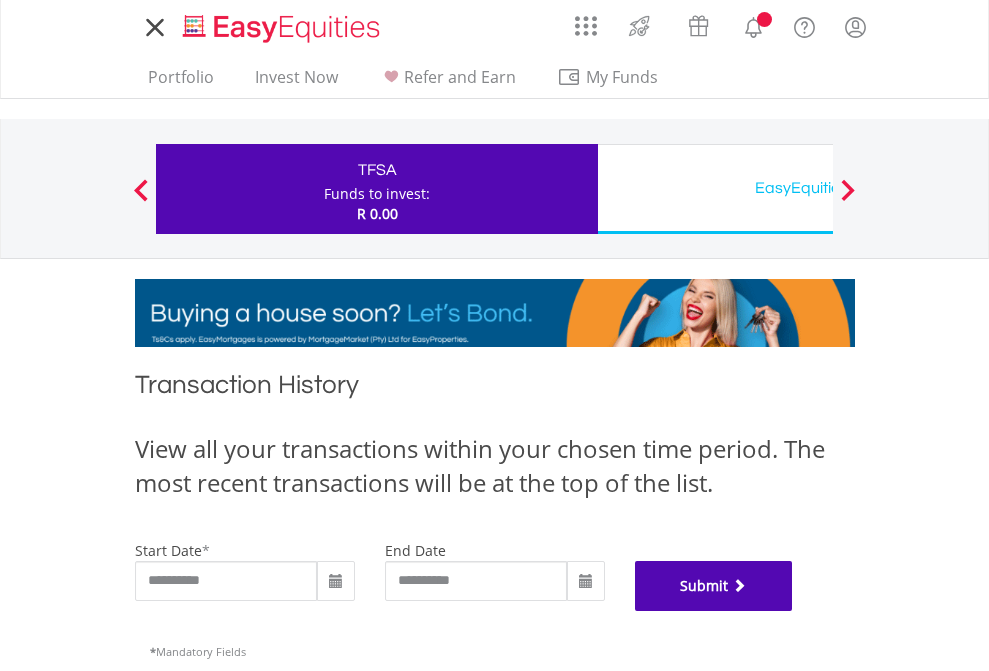 click on "Submit" at bounding box center [714, 586] 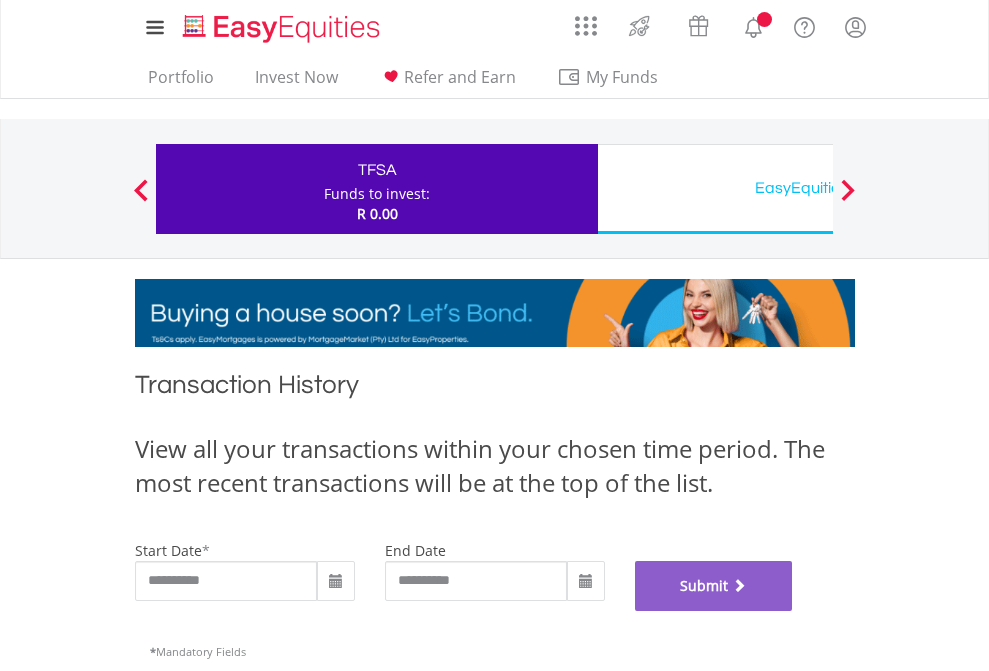 scroll, scrollTop: 811, scrollLeft: 0, axis: vertical 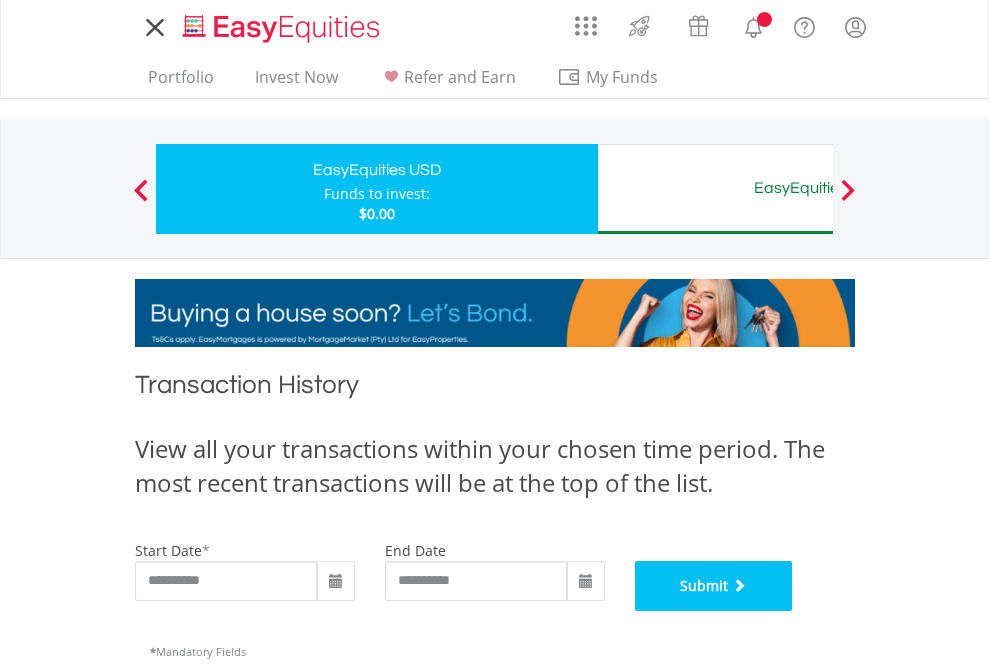 click on "Submit" at bounding box center (714, 586) 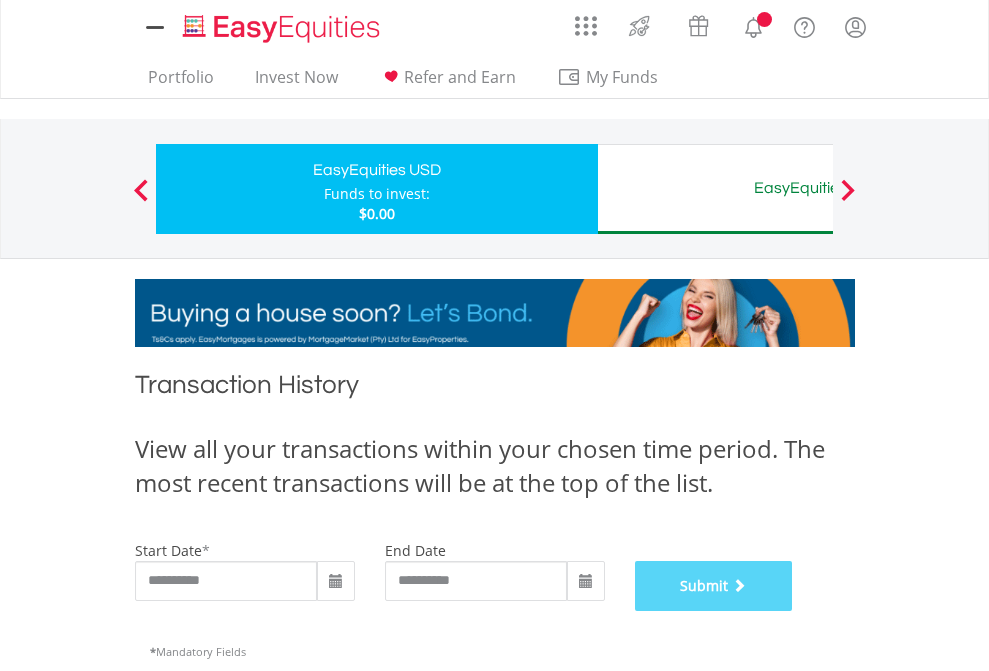 scroll, scrollTop: 811, scrollLeft: 0, axis: vertical 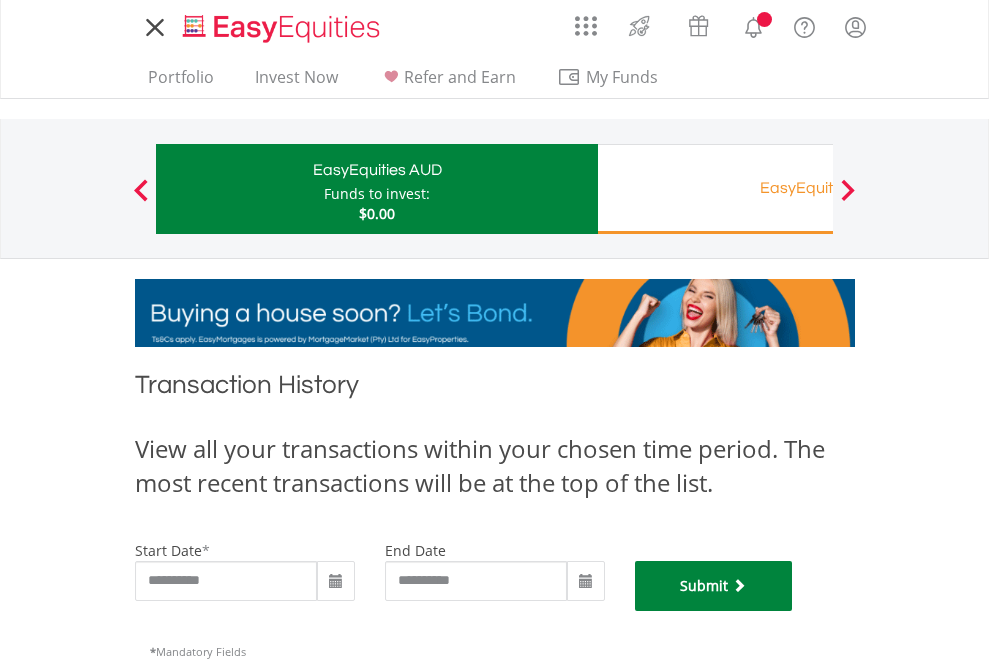 click on "Submit" at bounding box center (714, 586) 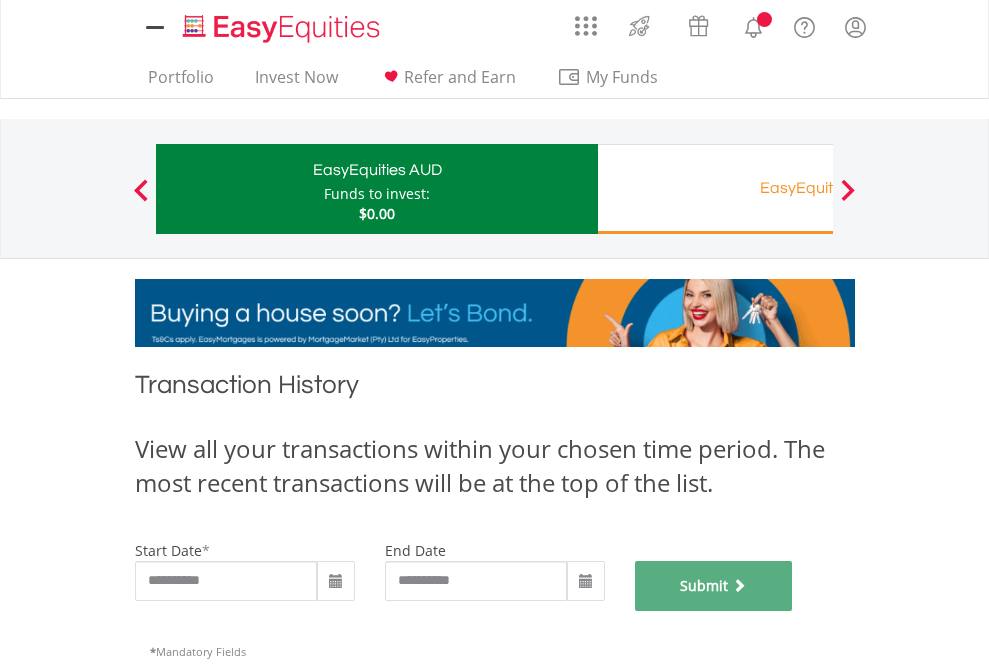 scroll, scrollTop: 811, scrollLeft: 0, axis: vertical 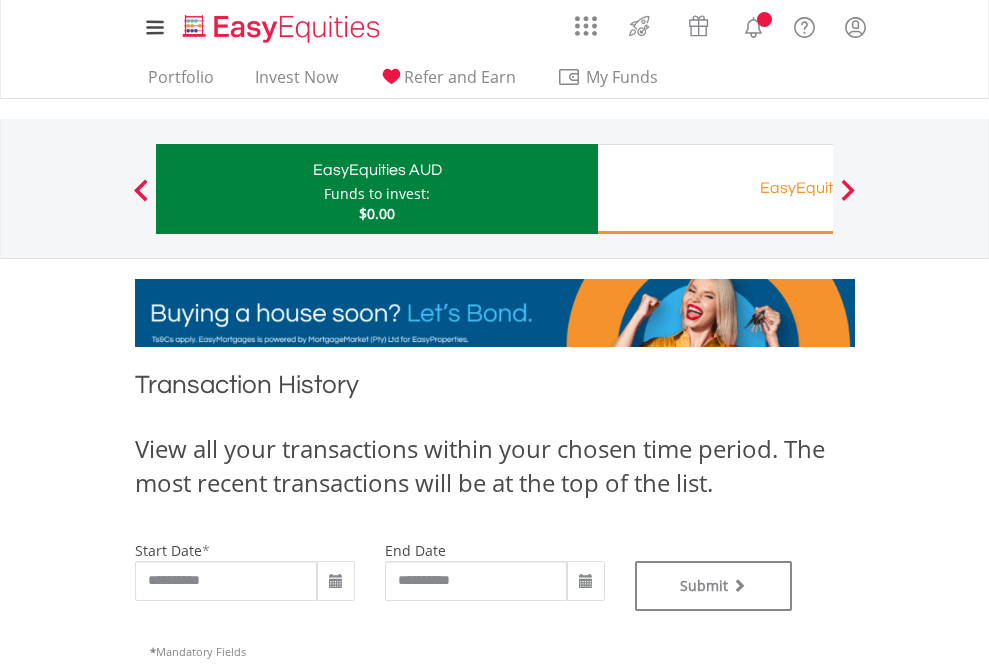click on "Funds to invest:" at bounding box center [377, 194] 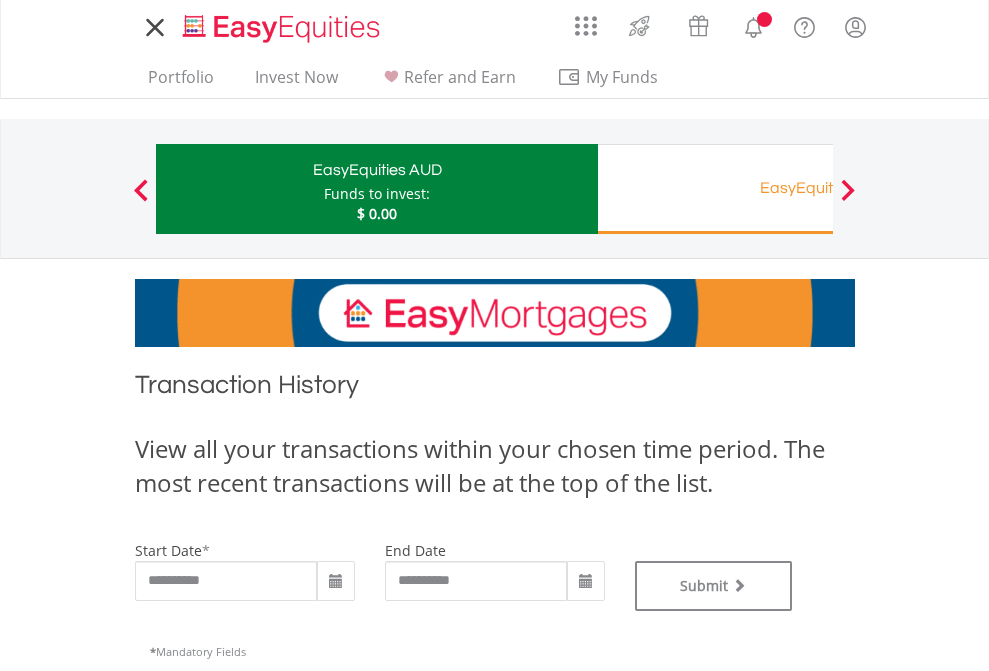 scroll, scrollTop: 0, scrollLeft: 0, axis: both 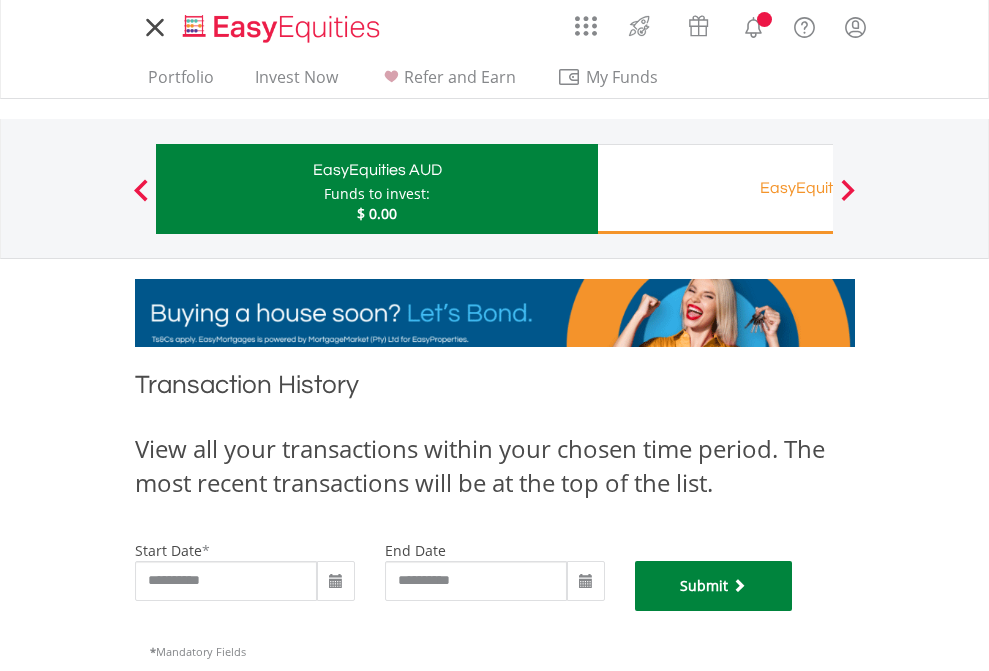 click on "Submit" at bounding box center (714, 586) 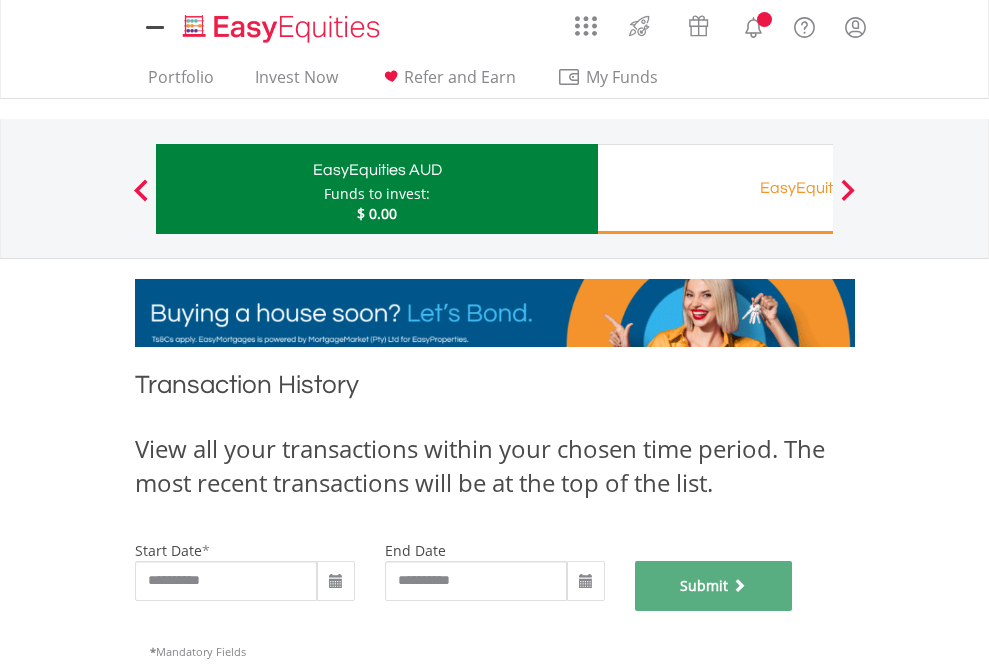 scroll, scrollTop: 811, scrollLeft: 0, axis: vertical 